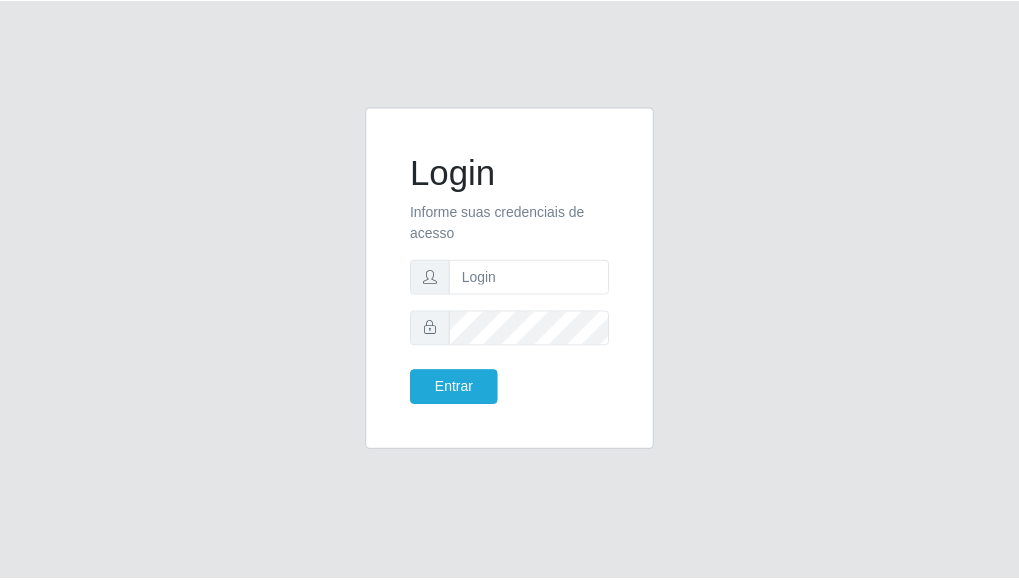 scroll, scrollTop: 0, scrollLeft: 0, axis: both 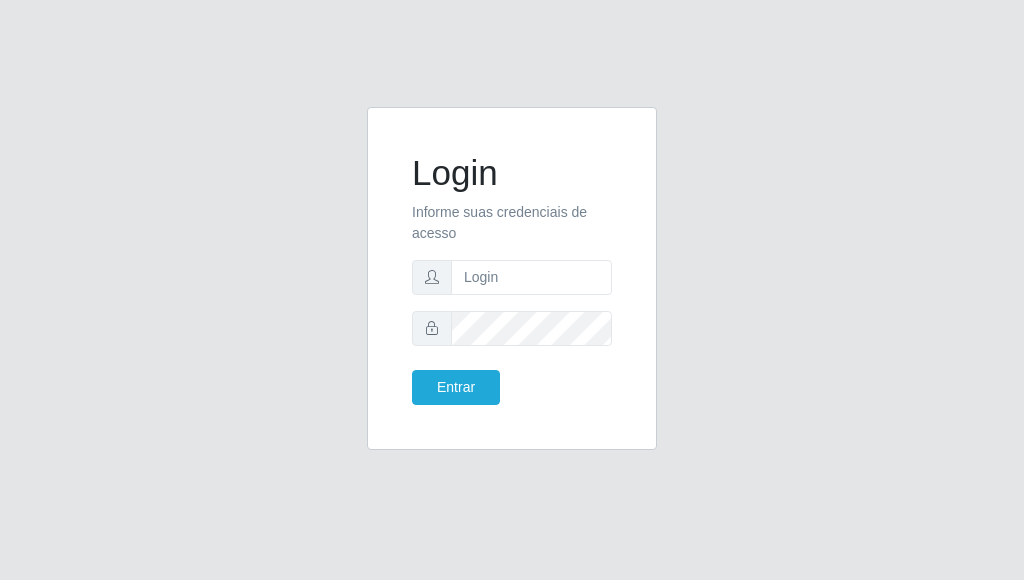 drag, startPoint x: 0, startPoint y: 0, endPoint x: 533, endPoint y: 268, distance: 596.5845 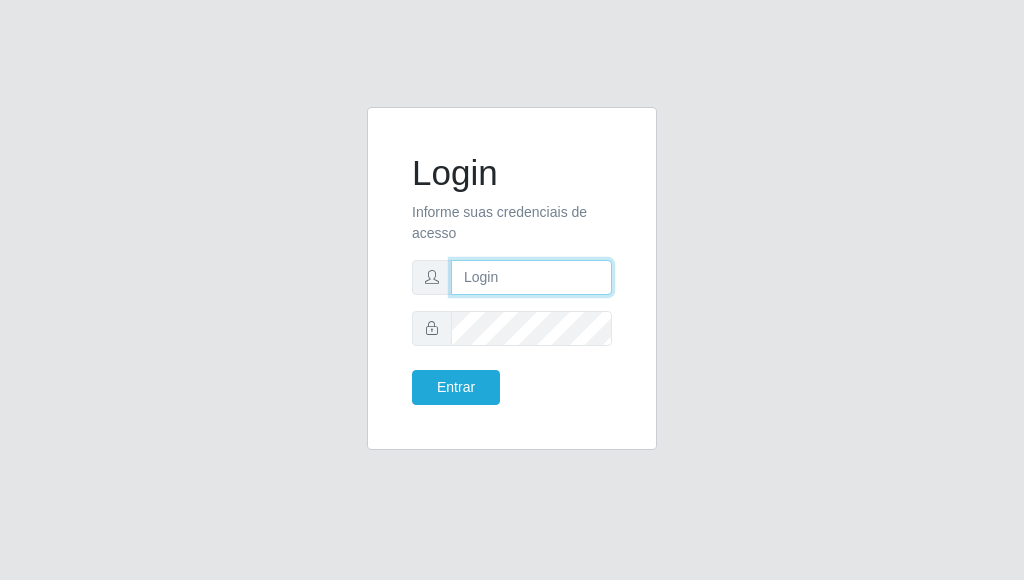 click at bounding box center [531, 277] 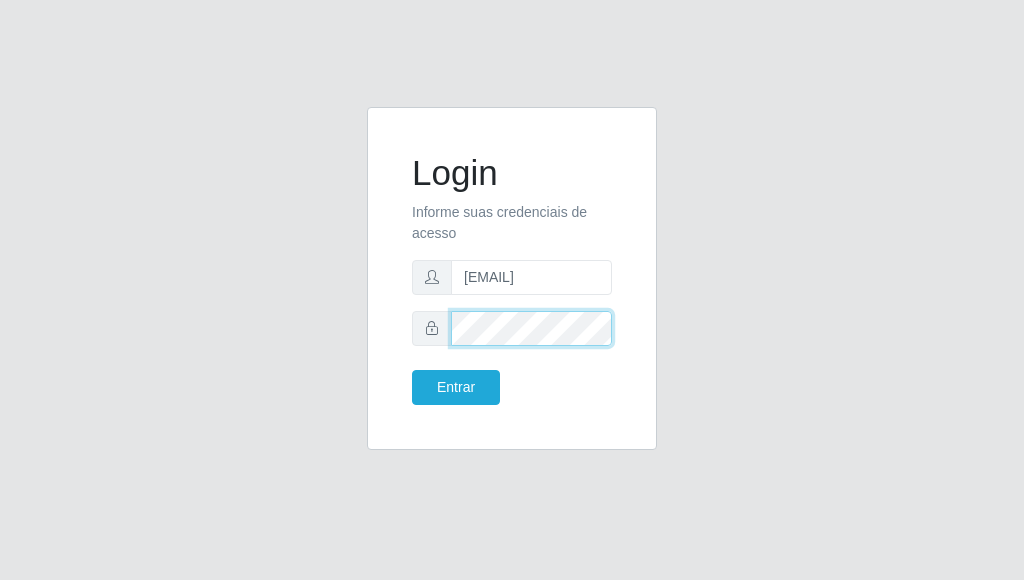 click on "Entrar" at bounding box center [456, 387] 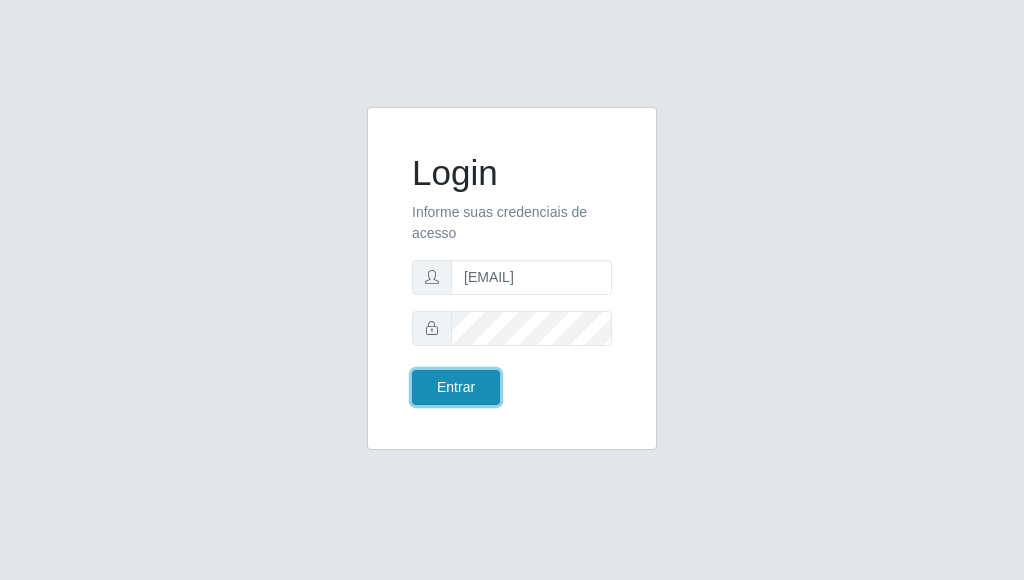 click on "Entrar" at bounding box center (456, 387) 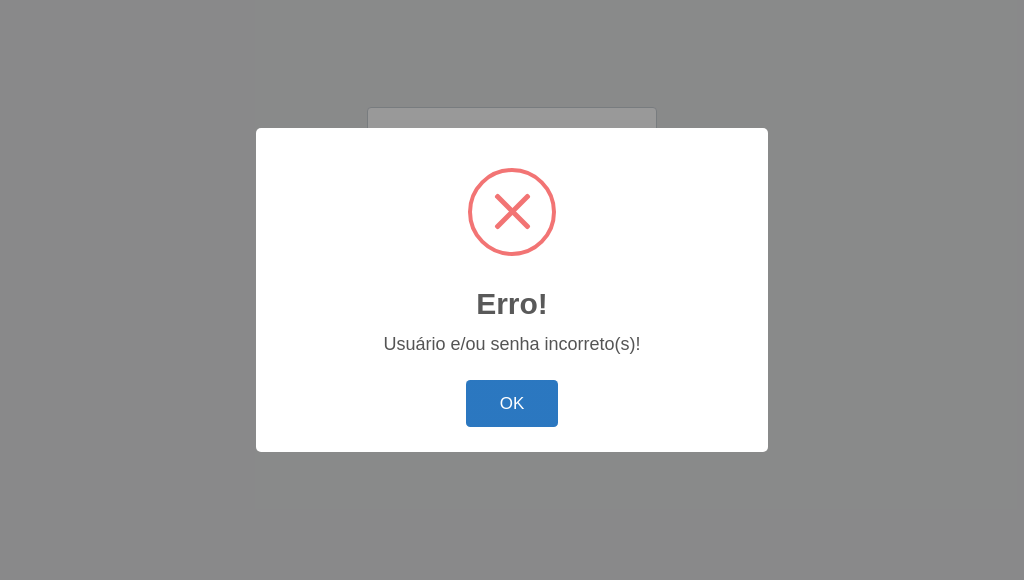 click on "OK" at bounding box center [512, 403] 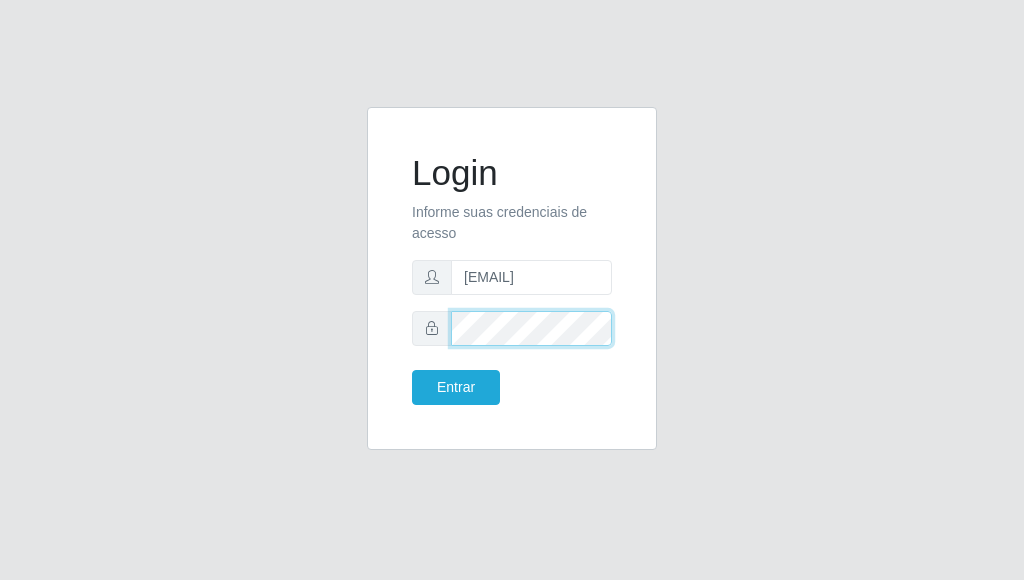 click on "Login Informe suas credenciais de acesso [EMAIL] Entrar" at bounding box center (512, 290) 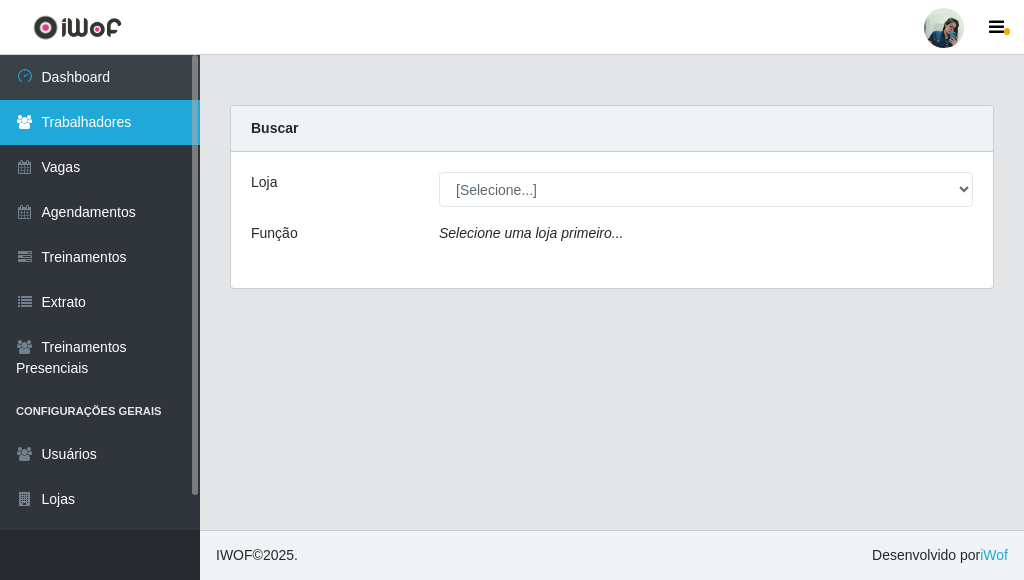 click on "Trabalhadores" at bounding box center [100, 122] 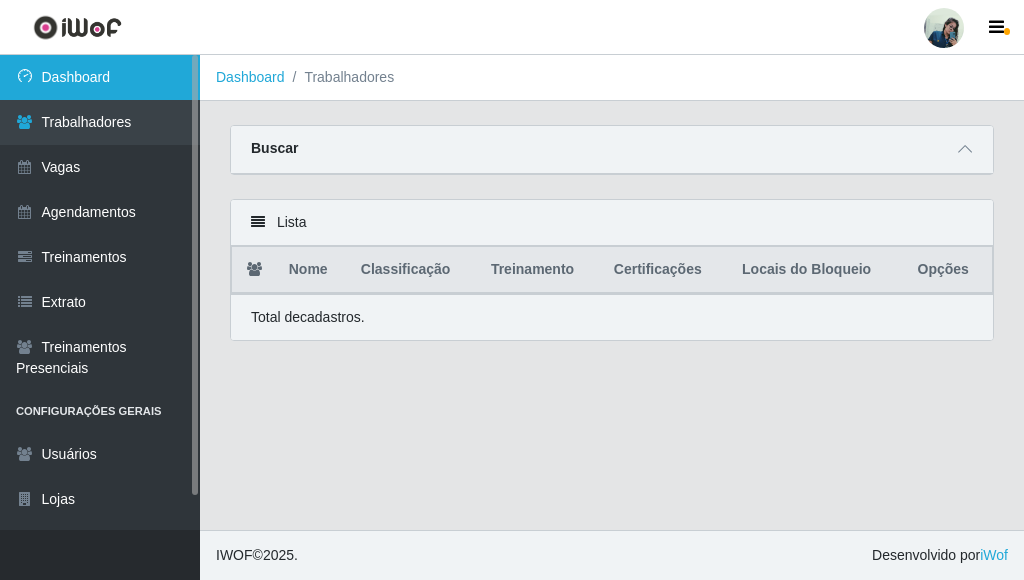 click on "Dashboard" at bounding box center [100, 77] 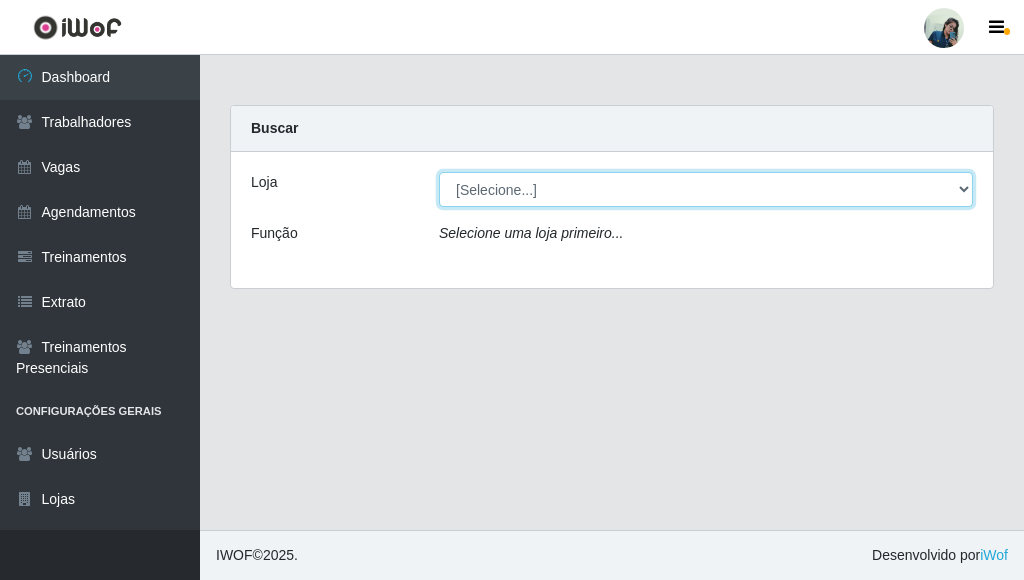 click on "[Selecione...] [COMPANY] - [NEIGHBORHOOD]" at bounding box center [706, 189] 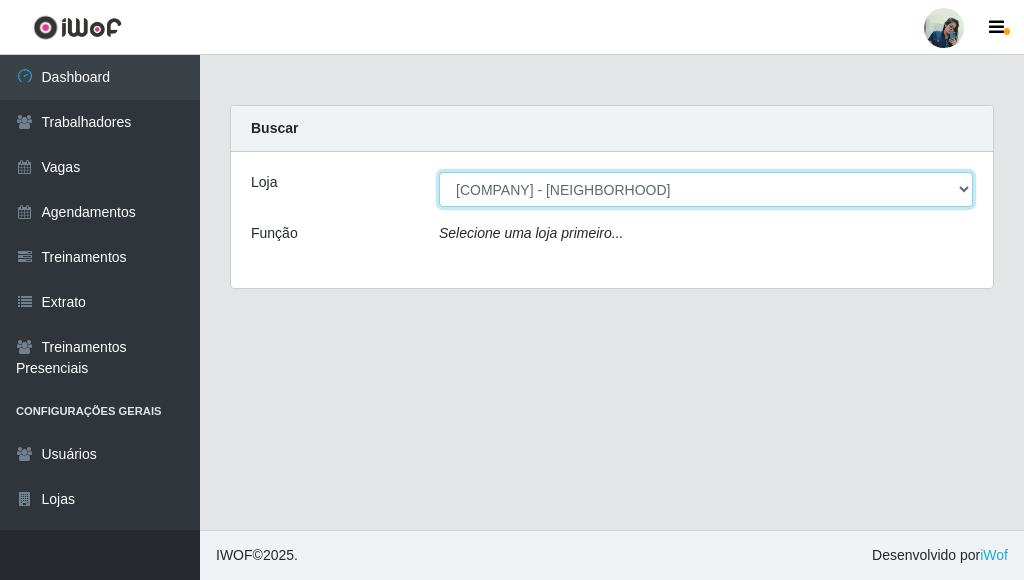 click on "[Selecione...] [COMPANY] - [NEIGHBORHOOD]" at bounding box center [706, 189] 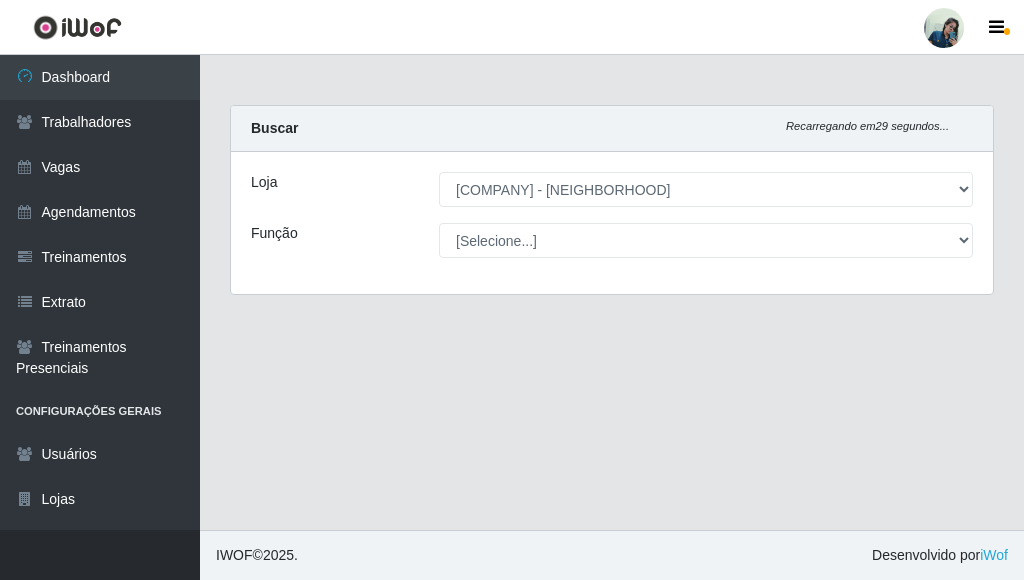 click on "[Selecione...] Auxiliar de Estacionamento Auxiliar de Estacionamento + Auxiliar de Estacionamento ++ Auxiliar de Estoque Auxiliar de Estoque + Auxiliar de Estoque ++ Embalador Embalador + Embalador ++ Operador de Caixa Operador de Caixa + Operador de Caixa ++ Repositor Repositor + Repositor ++" at bounding box center [706, 240] 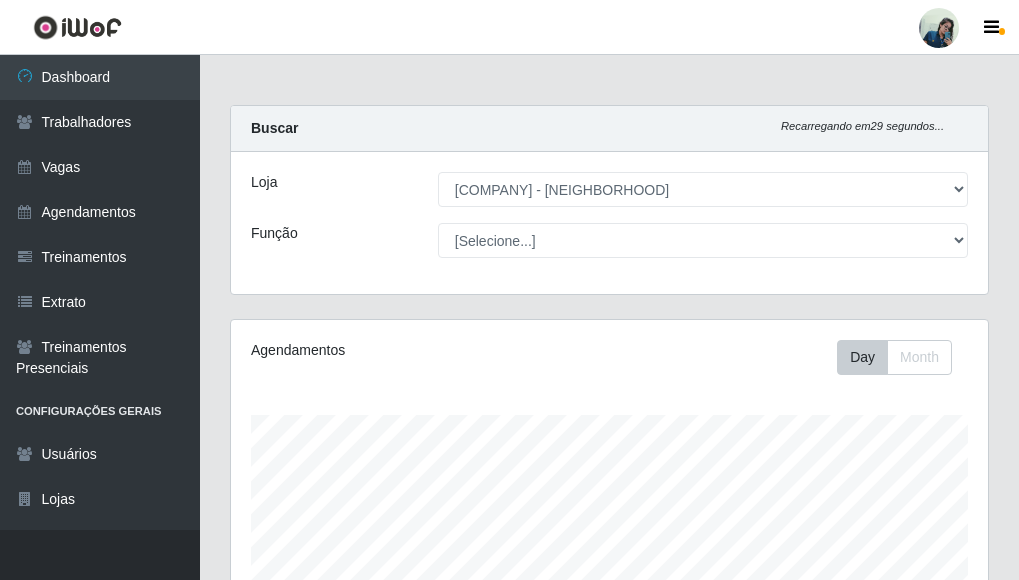 scroll, scrollTop: 999585, scrollLeft: 999243, axis: both 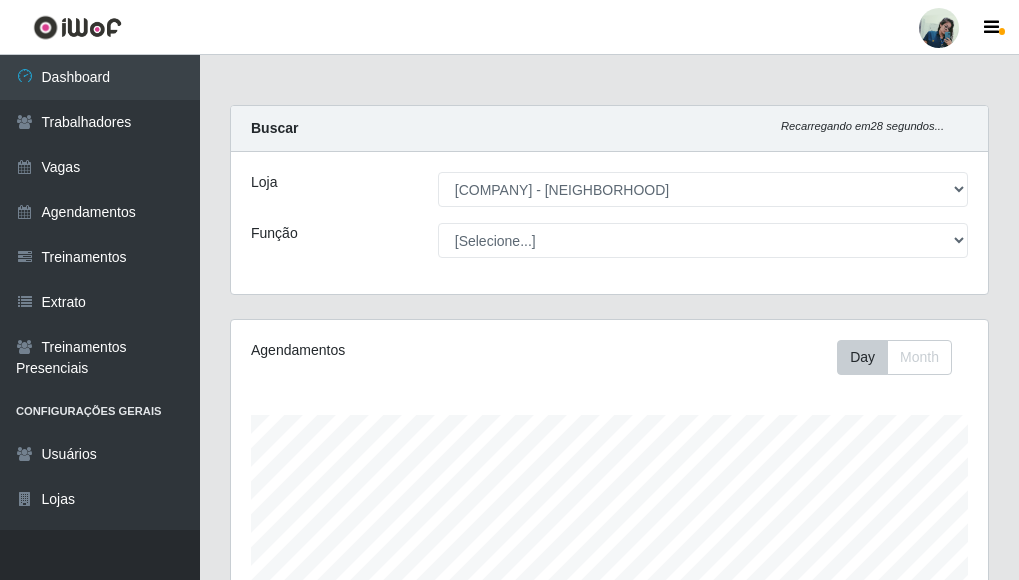 select on "72" 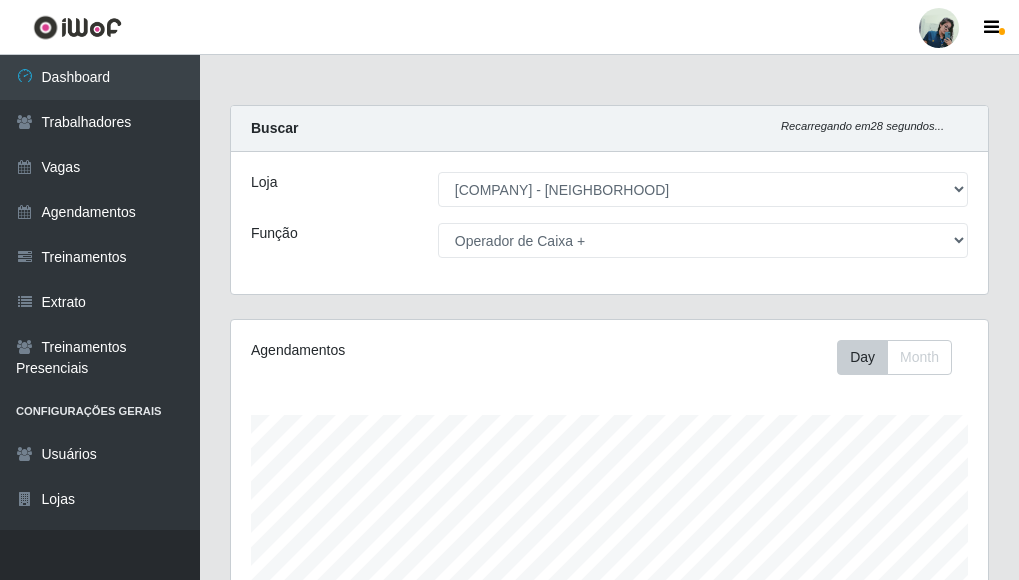 click on "[Selecione...] Auxiliar de Estacionamento Auxiliar de Estacionamento + Auxiliar de Estacionamento ++ Auxiliar de Estoque Auxiliar de Estoque + Auxiliar de Estoque ++ Embalador Embalador + Embalador ++ Operador de Caixa Operador de Caixa + Operador de Caixa ++ Repositor Repositor + Repositor ++" at bounding box center [703, 240] 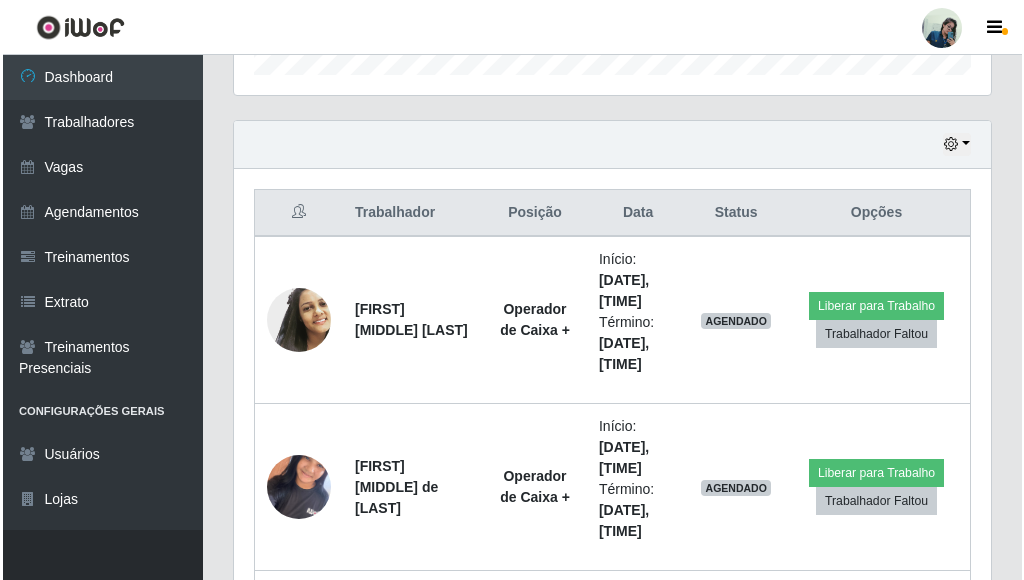 scroll, scrollTop: 853, scrollLeft: 0, axis: vertical 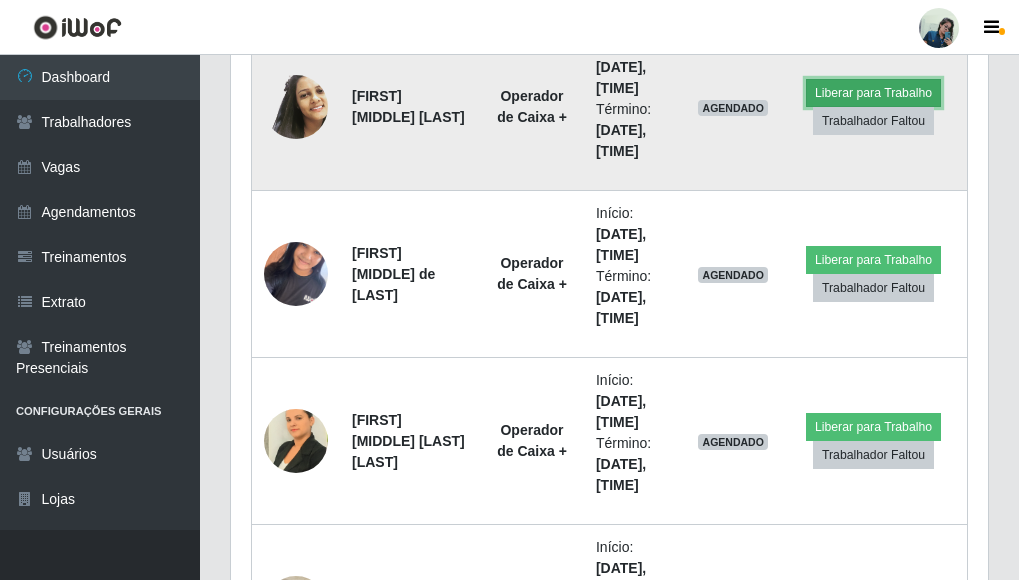 click on "Liberar para Trabalho" at bounding box center (873, 93) 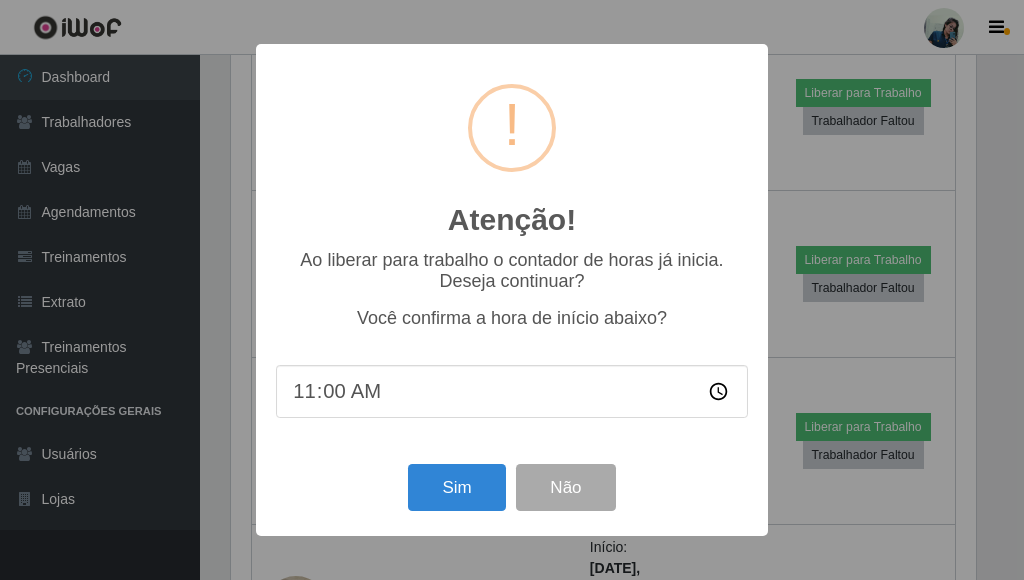 scroll, scrollTop: 999585, scrollLeft: 999255, axis: both 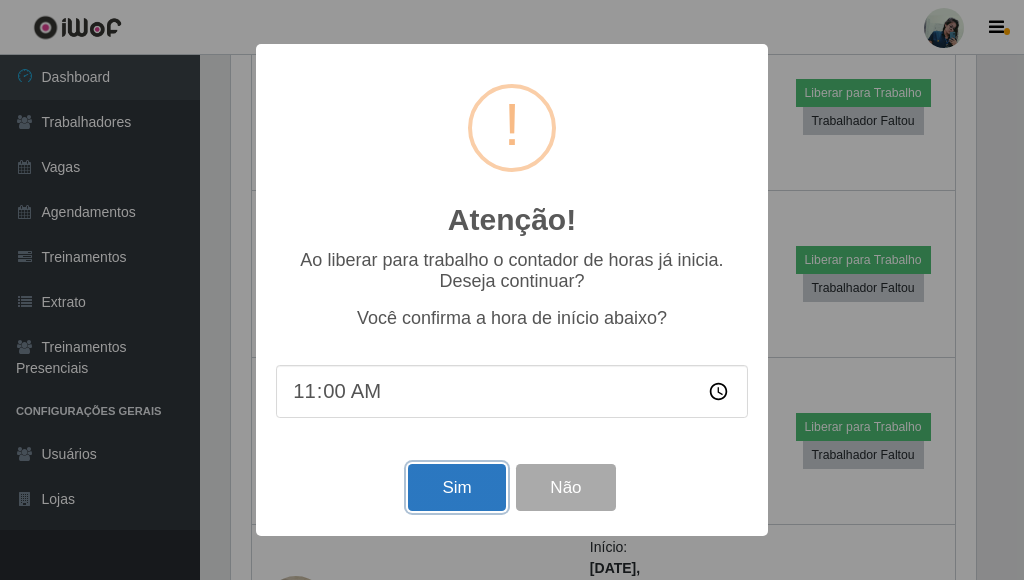 click on "Sim" at bounding box center (456, 487) 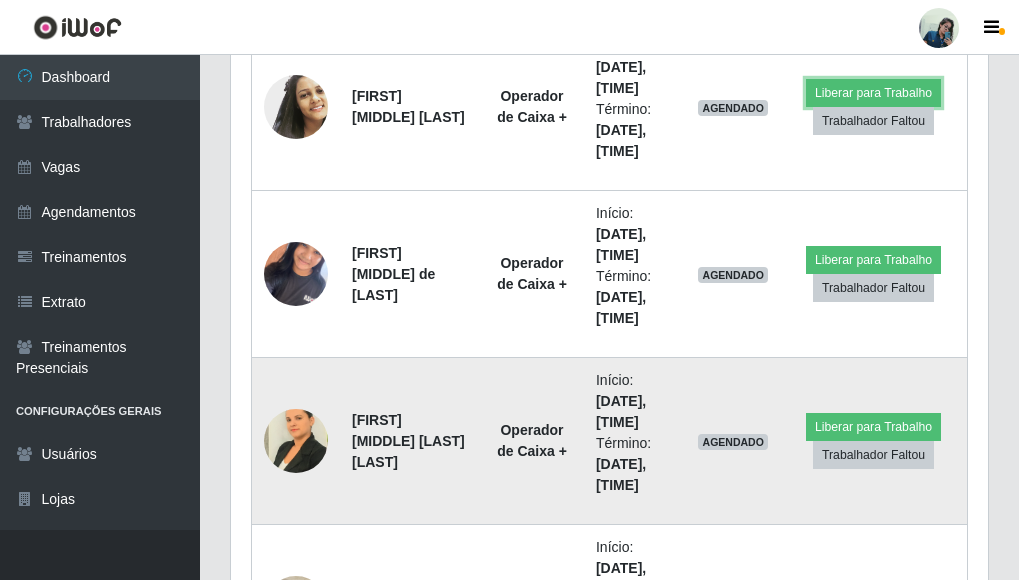 scroll, scrollTop: 999585, scrollLeft: 999243, axis: both 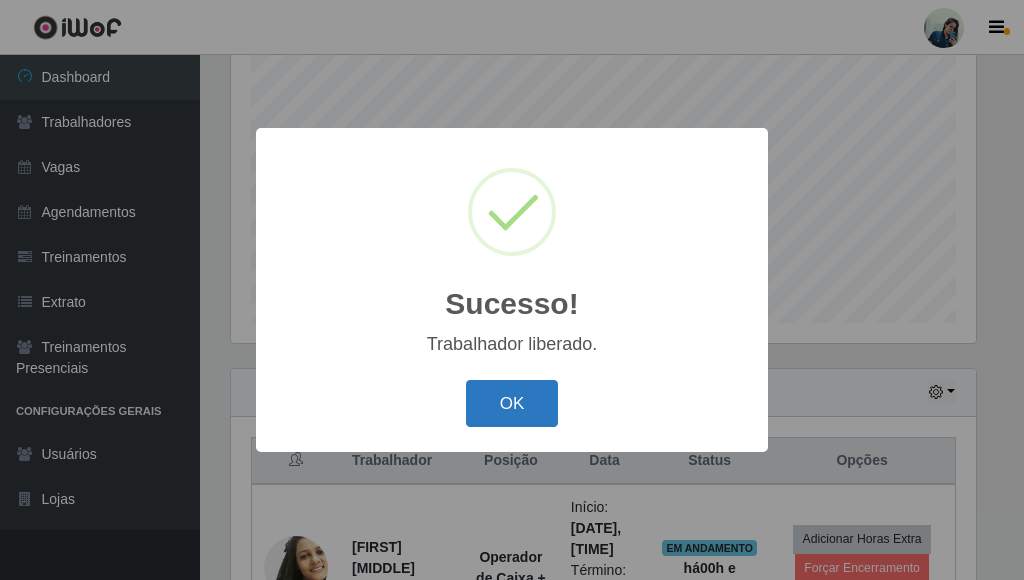 click on "OK" at bounding box center (512, 403) 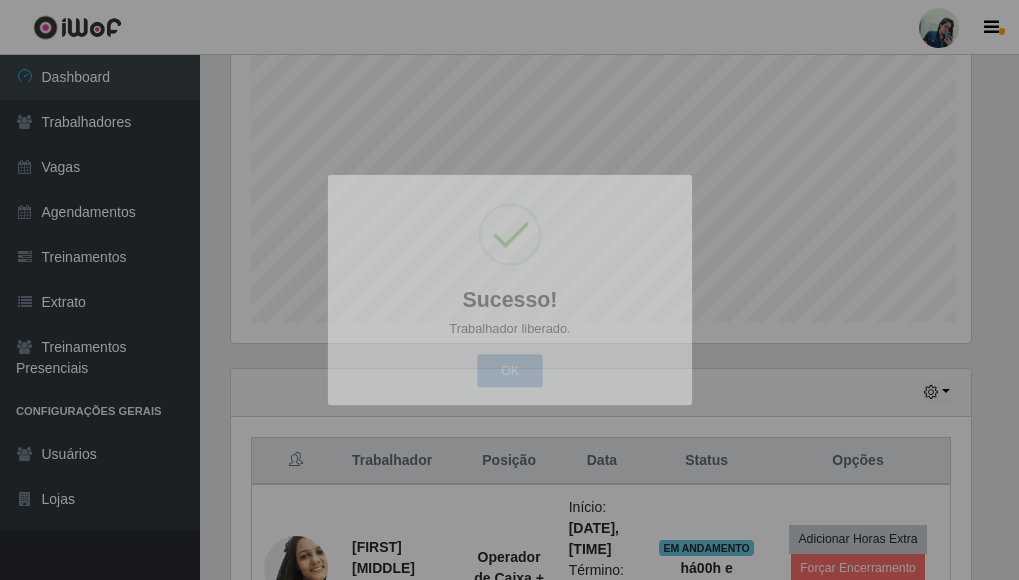 scroll, scrollTop: 1032, scrollLeft: 0, axis: vertical 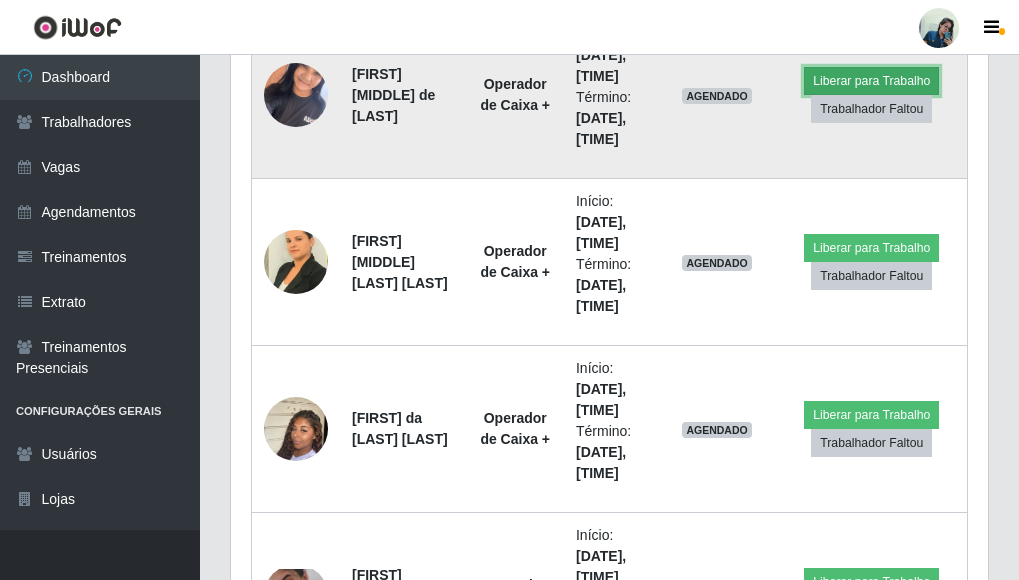 click on "Liberar para Trabalho" at bounding box center [871, 81] 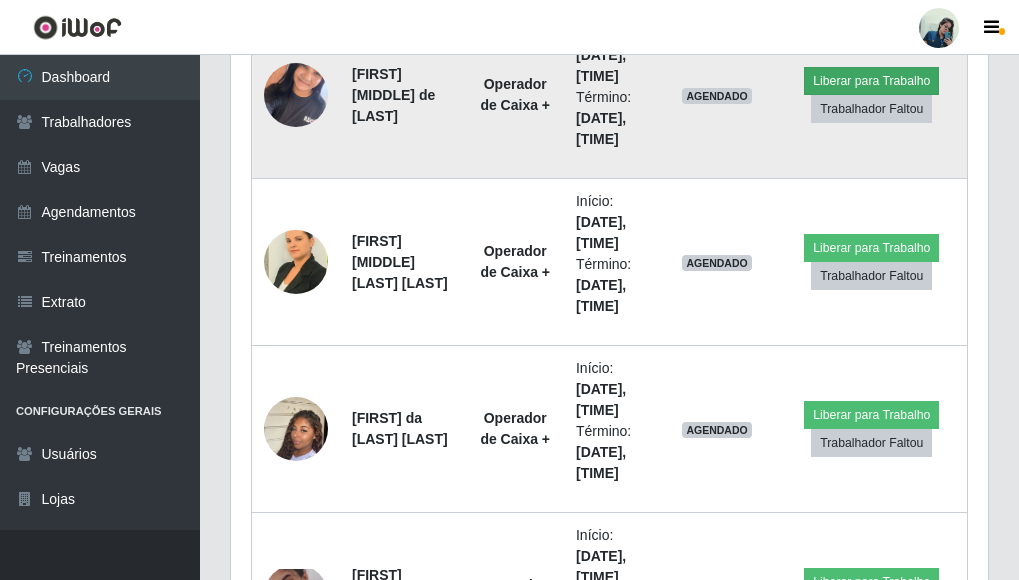 scroll, scrollTop: 999585, scrollLeft: 999255, axis: both 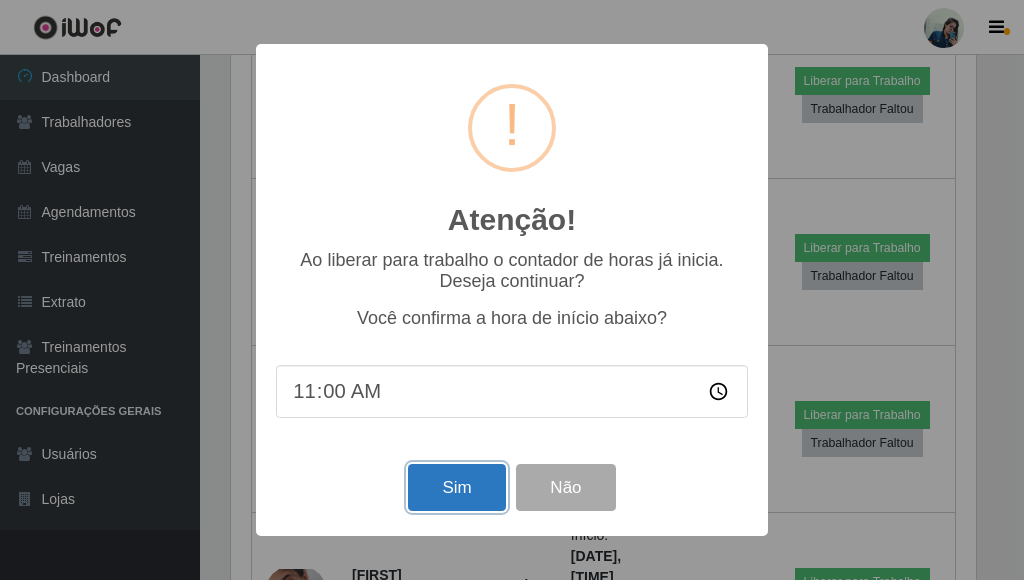click on "Sim" at bounding box center (456, 487) 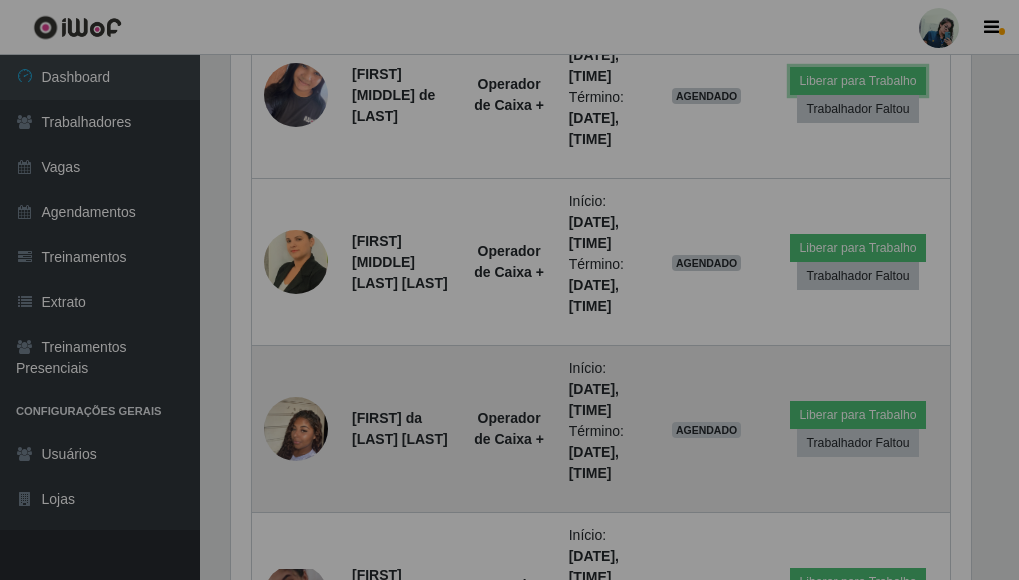 scroll, scrollTop: 999585, scrollLeft: 999243, axis: both 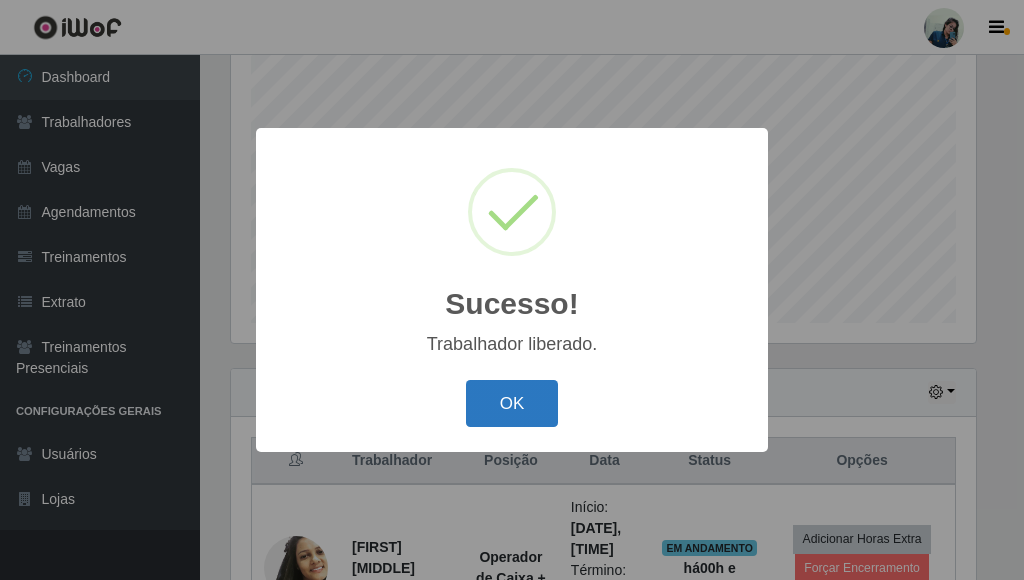 click on "OK" at bounding box center (512, 403) 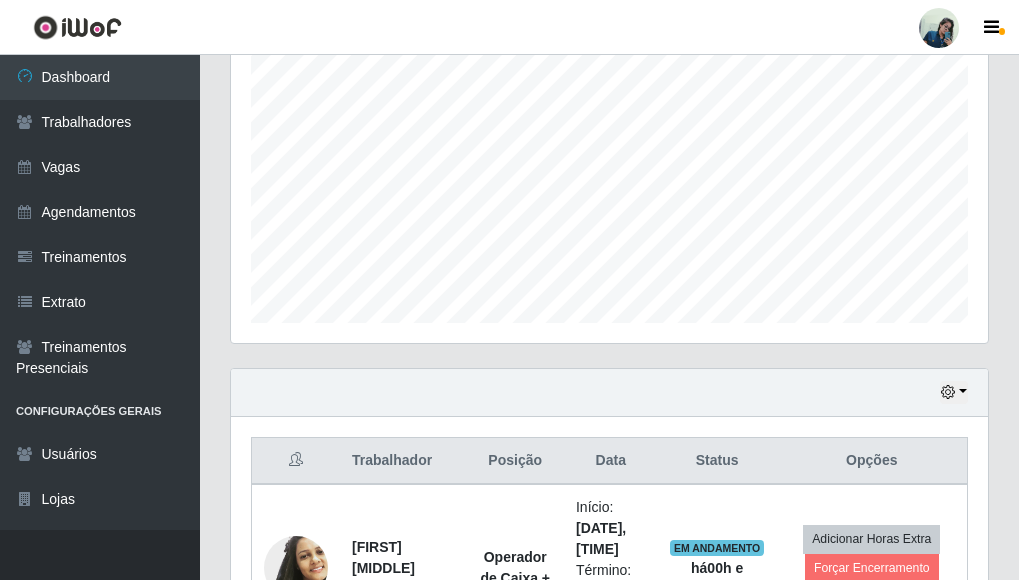 scroll, scrollTop: 999585, scrollLeft: 999243, axis: both 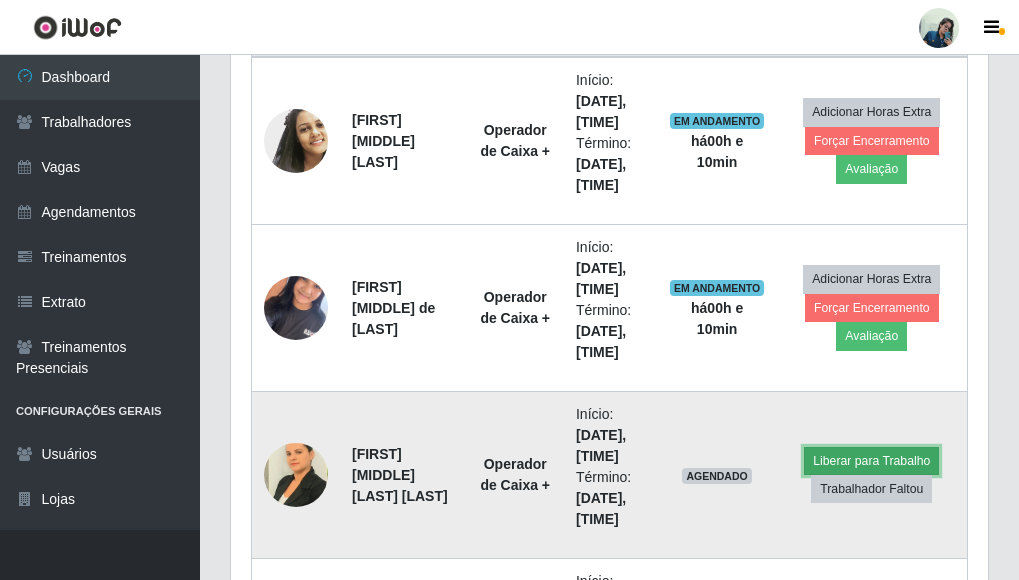 click on "Liberar para Trabalho" at bounding box center (871, 461) 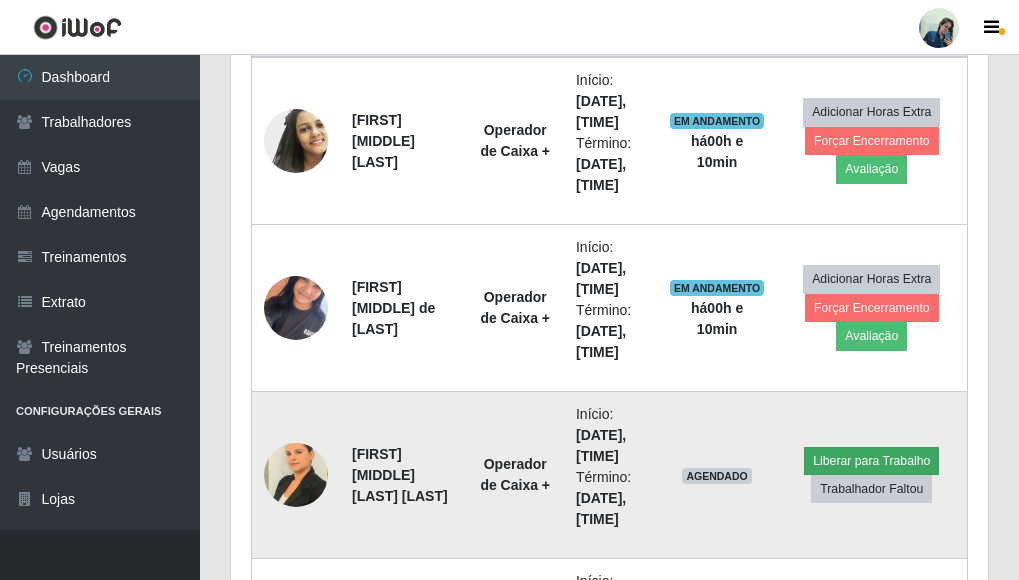 scroll, scrollTop: 999585, scrollLeft: 999255, axis: both 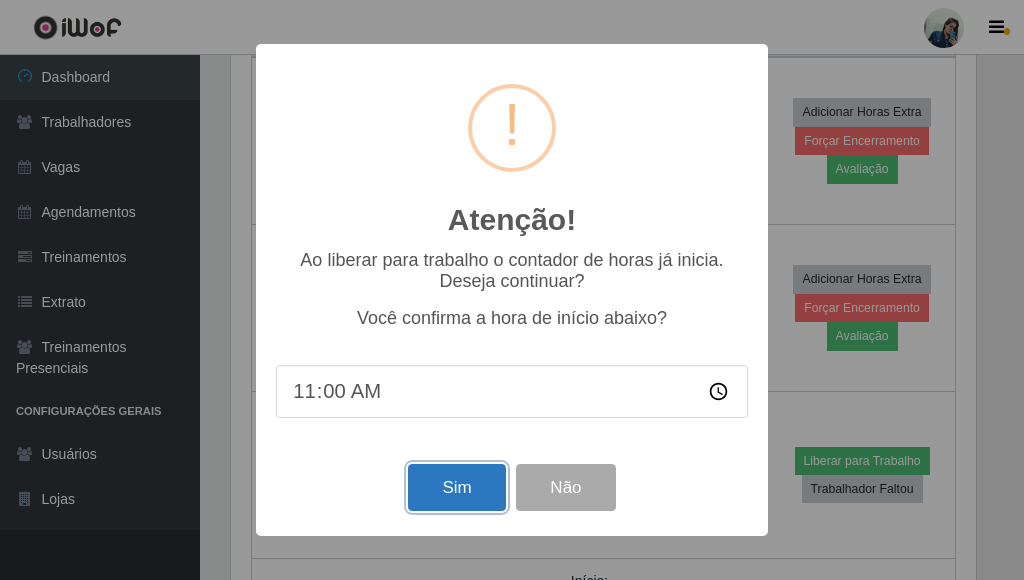 click on "Sim" at bounding box center [456, 487] 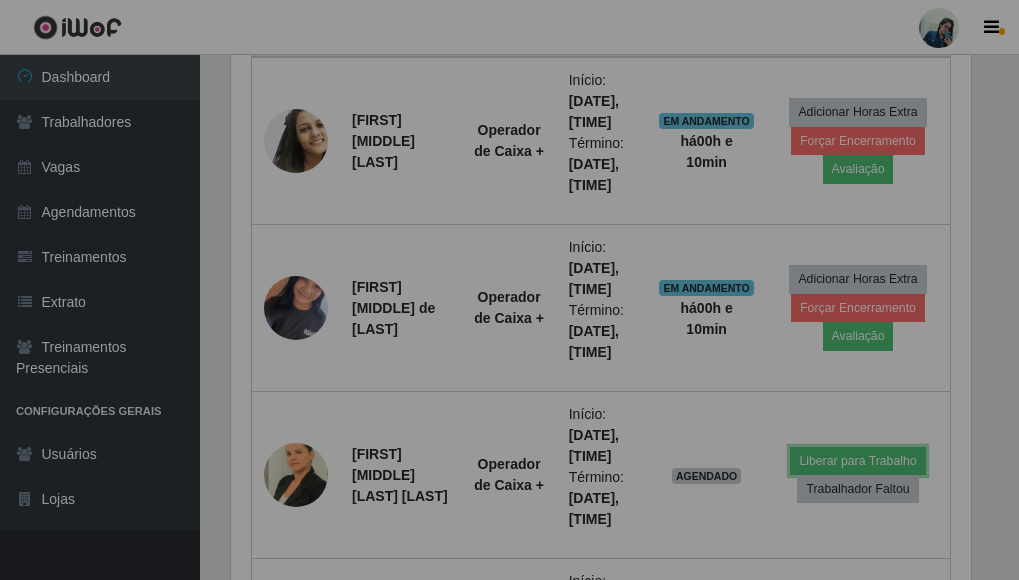 scroll, scrollTop: 999585, scrollLeft: 999243, axis: both 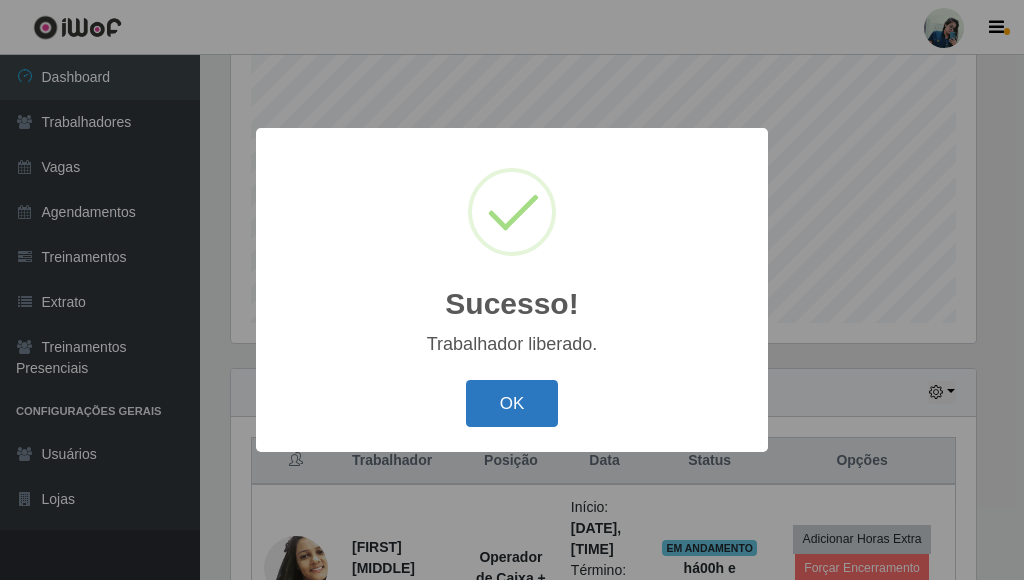 click on "OK" at bounding box center (512, 403) 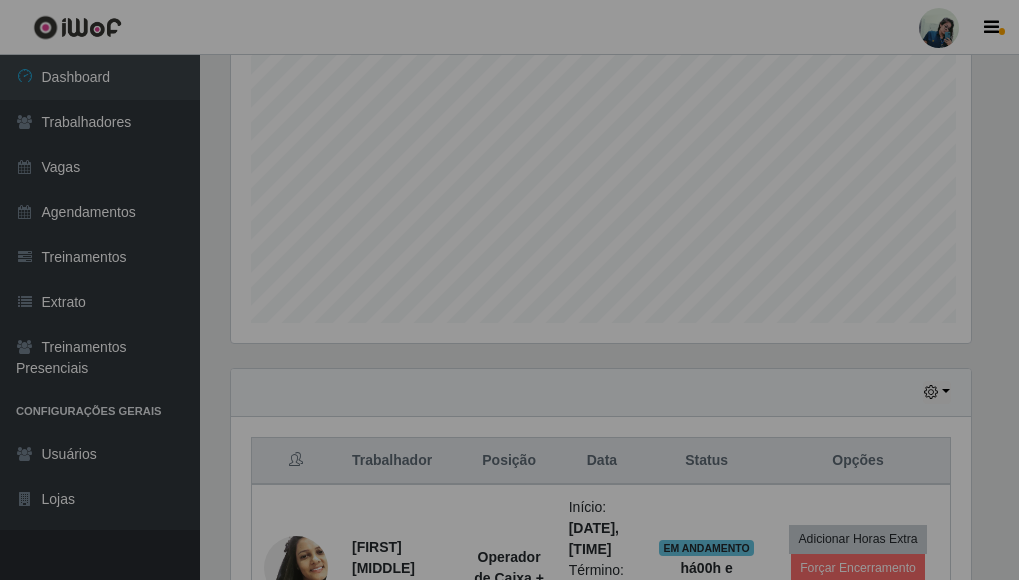 scroll 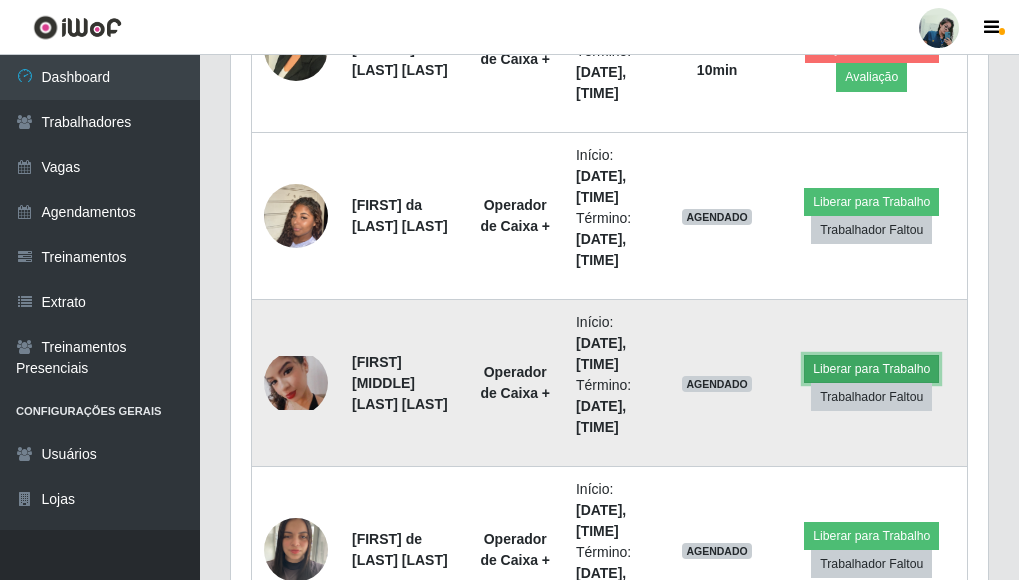 click on "Liberar para Trabalho" at bounding box center (871, 369) 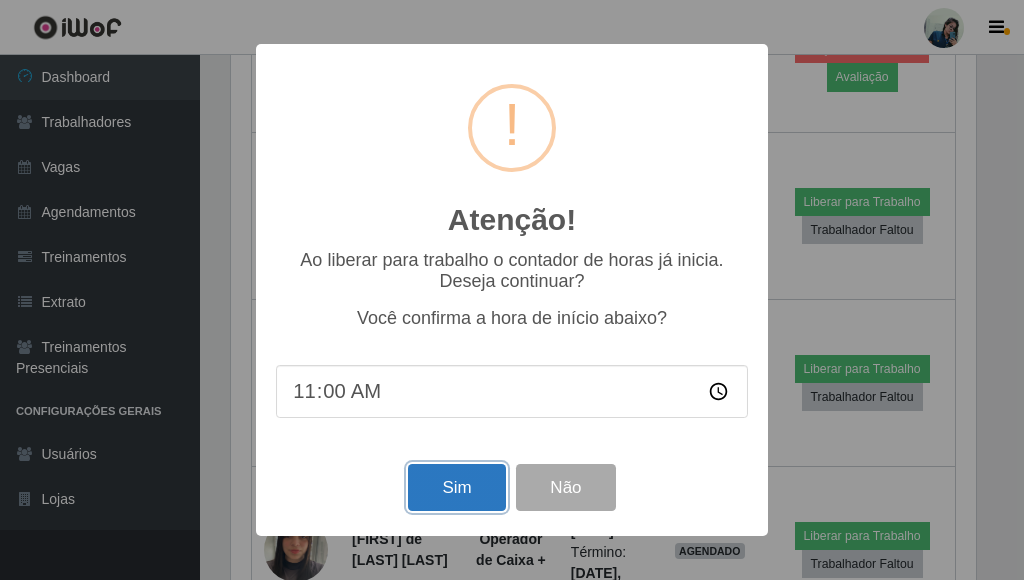 click on "Sim" at bounding box center [456, 487] 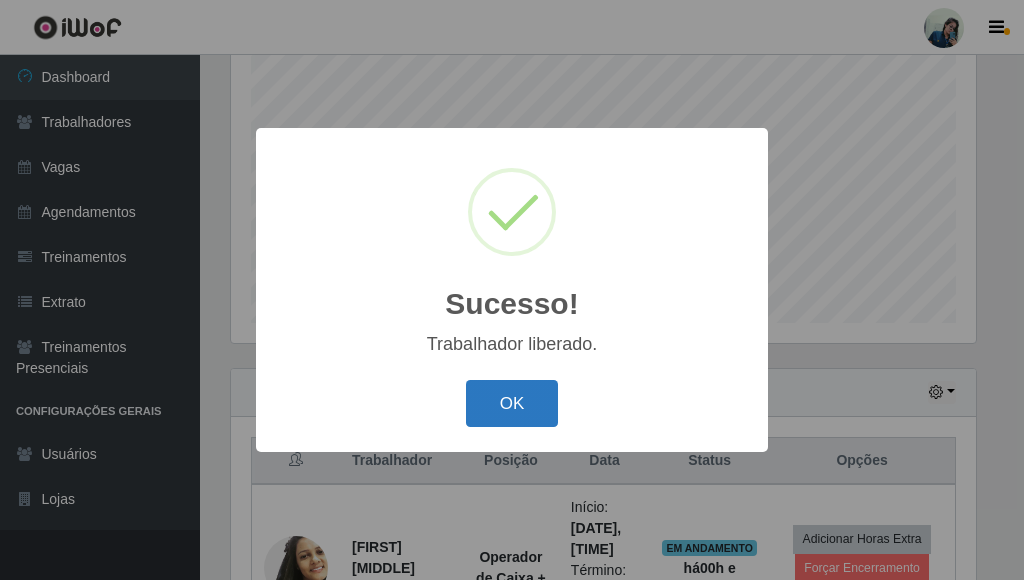 click on "OK" at bounding box center (512, 403) 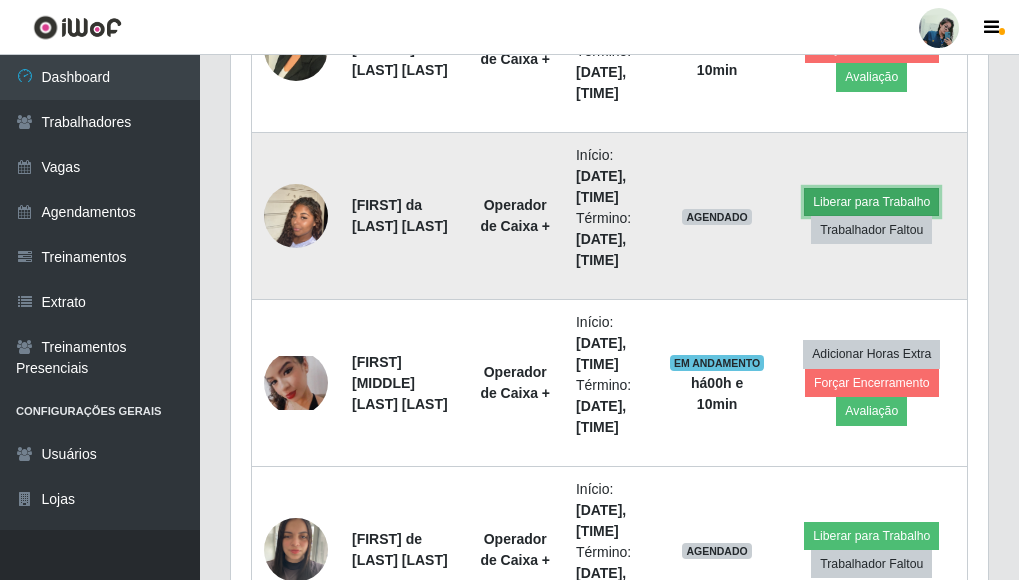 click on "Liberar para Trabalho" at bounding box center [871, 202] 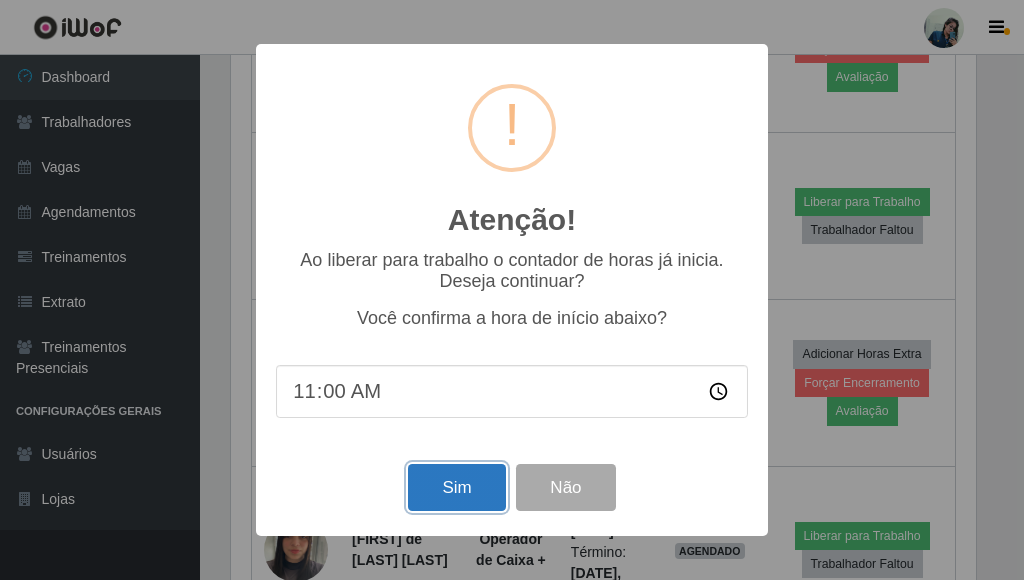click on "Sim" at bounding box center (456, 487) 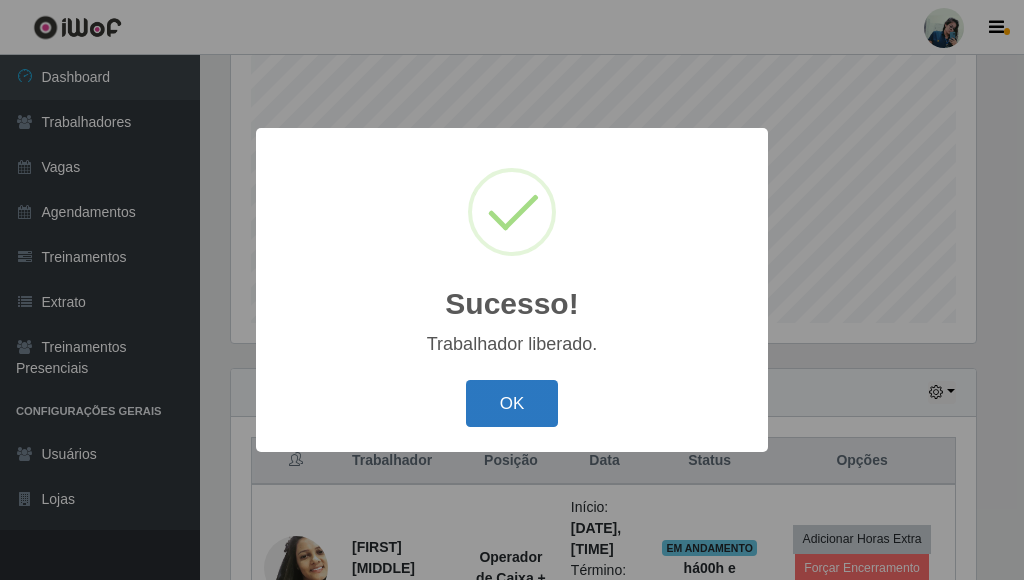 click on "OK" at bounding box center (512, 403) 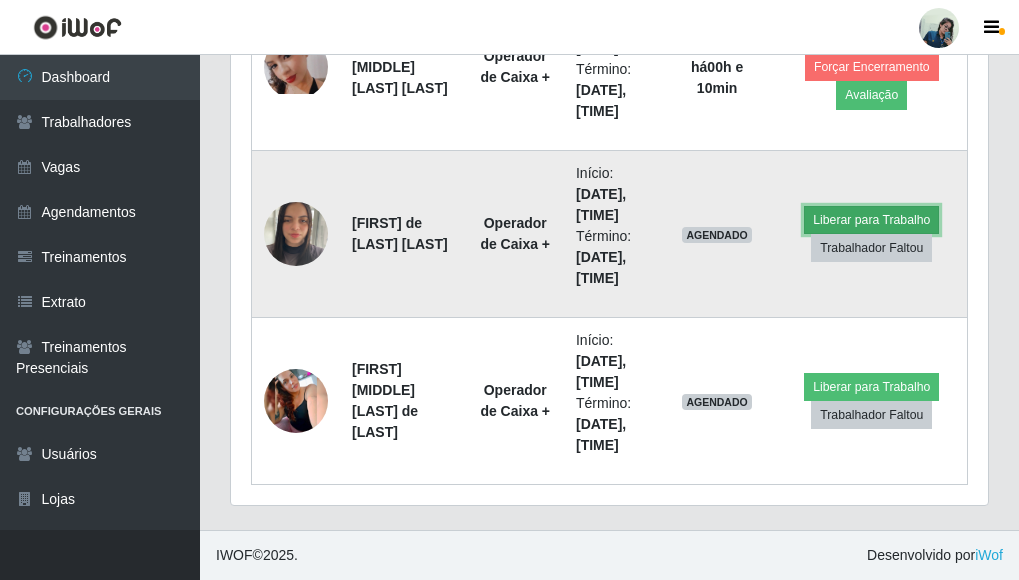 click on "Liberar para Trabalho" at bounding box center [871, 220] 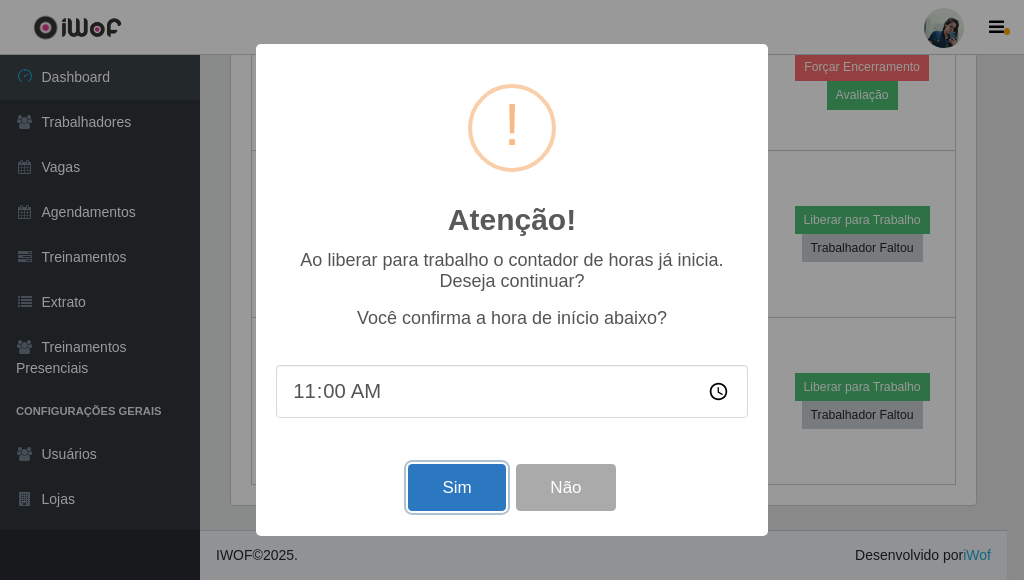 click on "Sim" at bounding box center [456, 487] 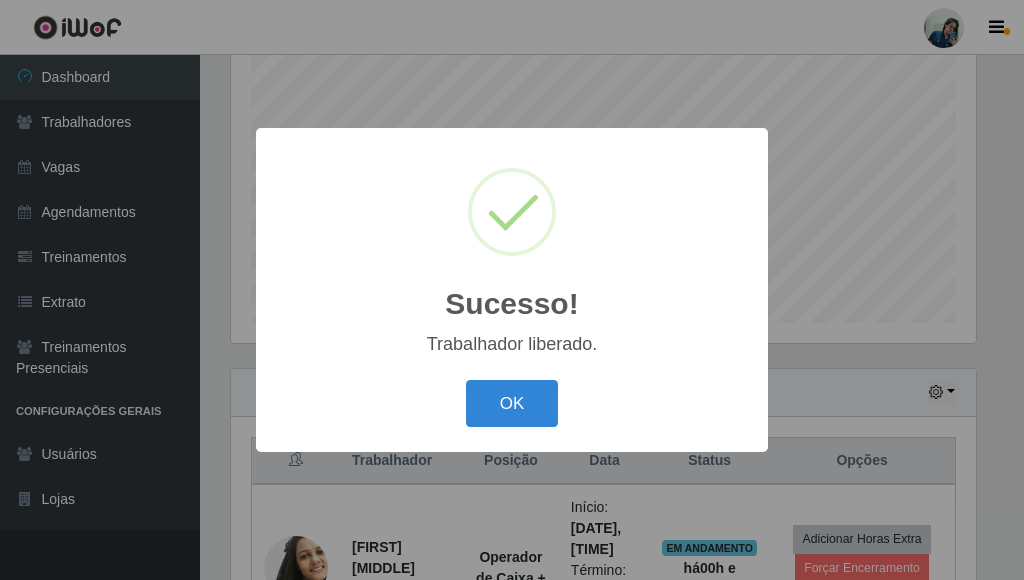 click on "Sucesso! × Trabalhador liberado. OK Cancel" at bounding box center [512, 290] 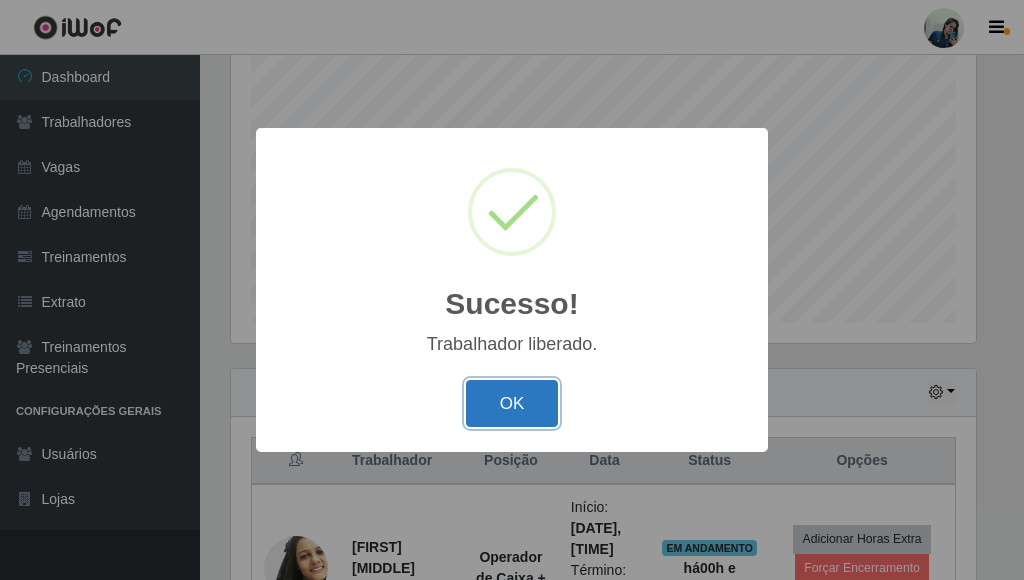 click on "OK" at bounding box center (512, 403) 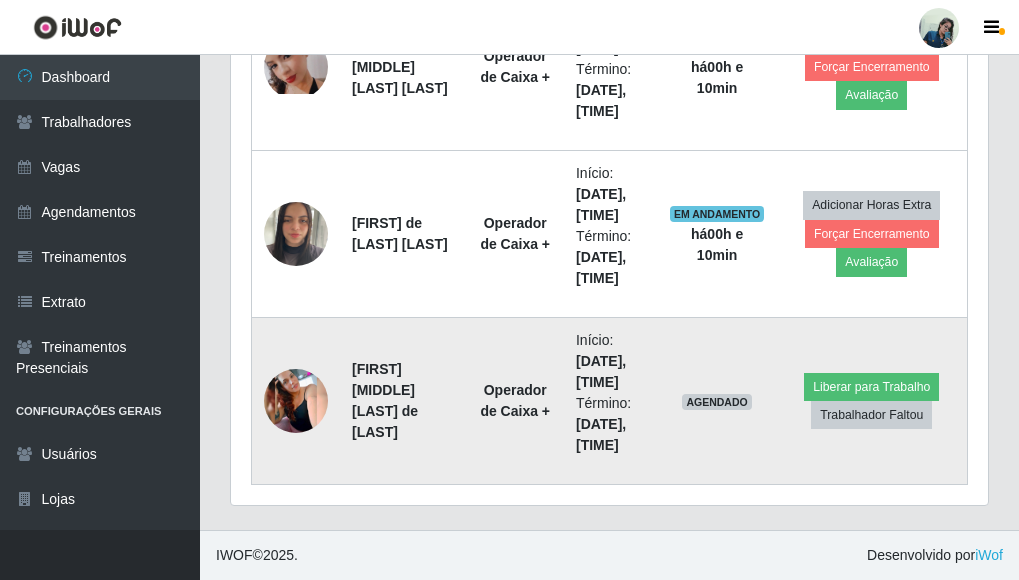 click at bounding box center (296, 401) 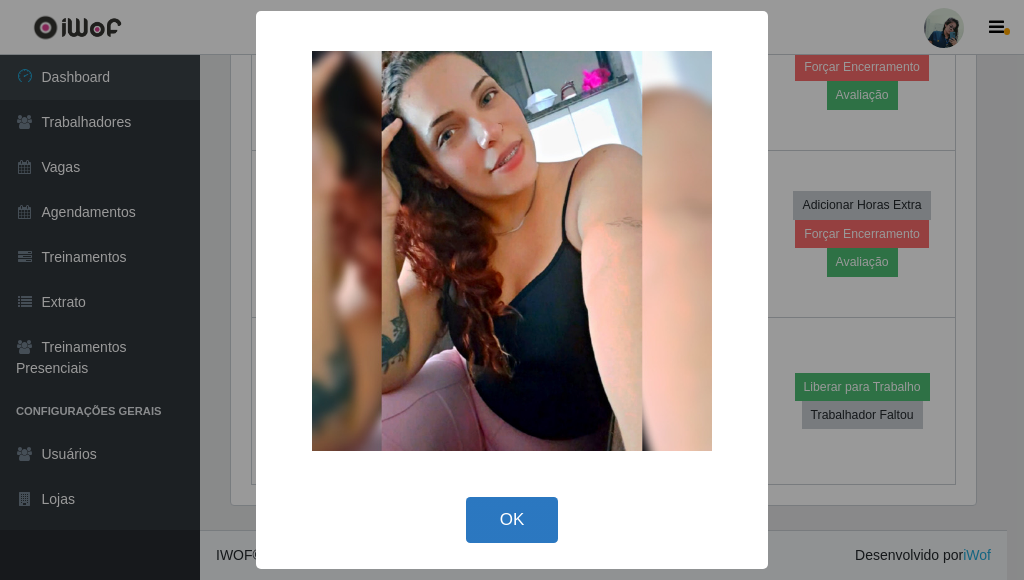 click on "OK" at bounding box center [512, 520] 